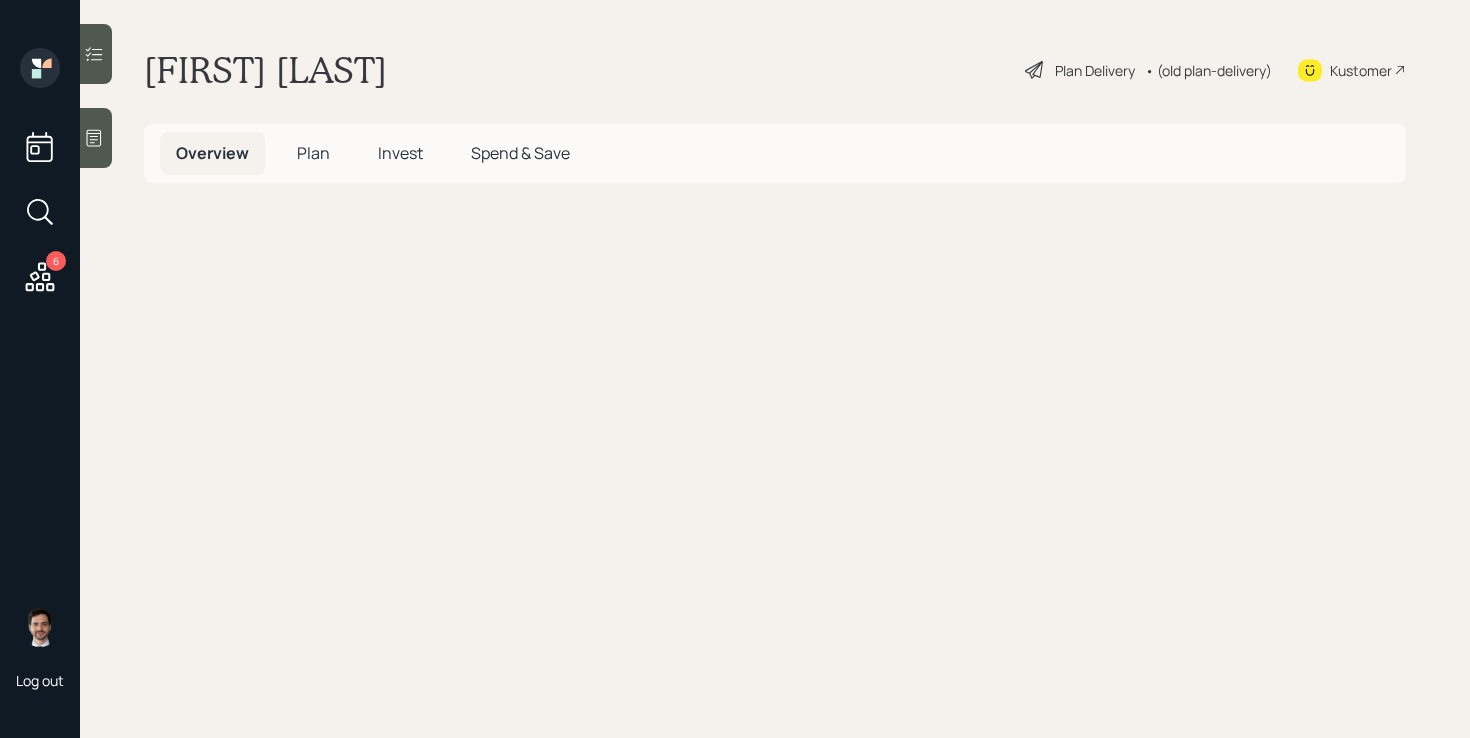 scroll, scrollTop: 0, scrollLeft: 0, axis: both 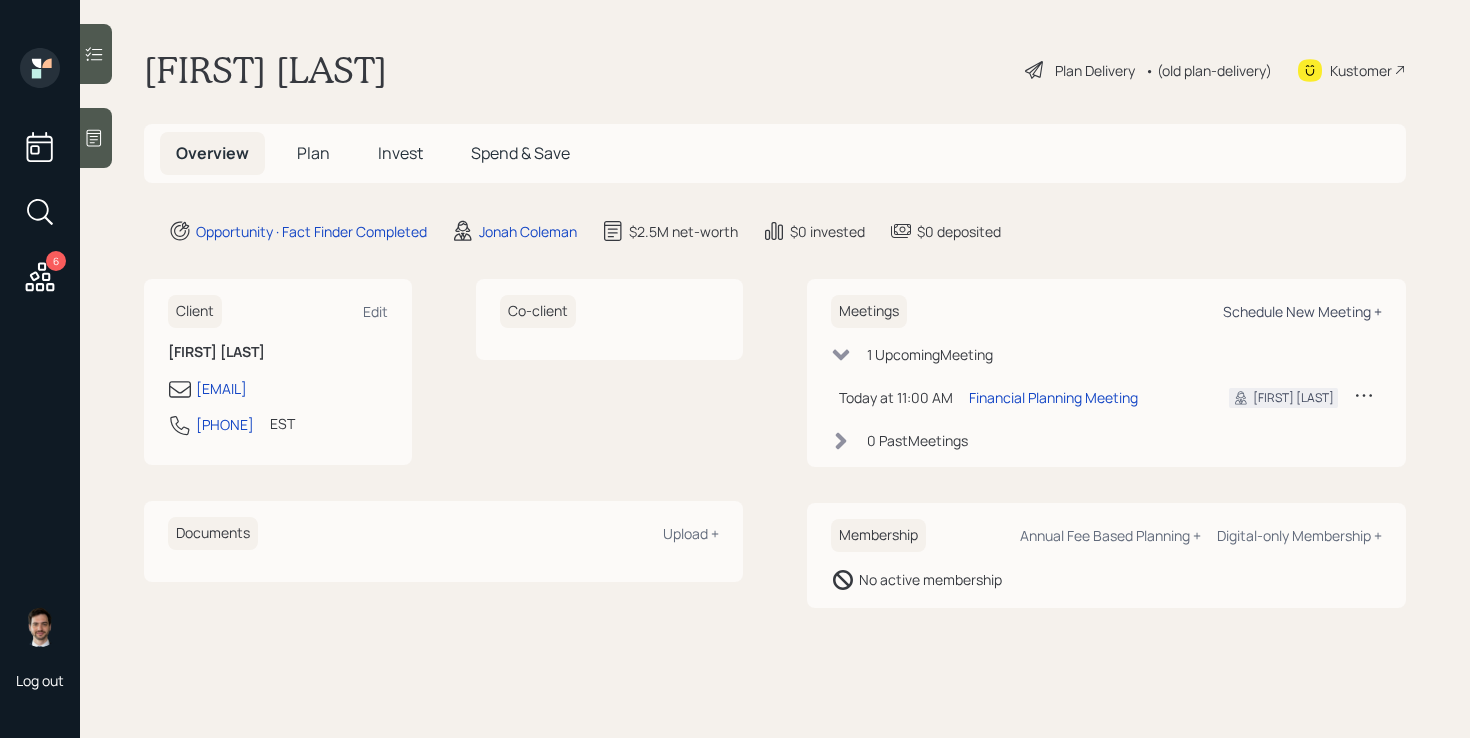click on "Schedule New Meeting +" at bounding box center [1302, 311] 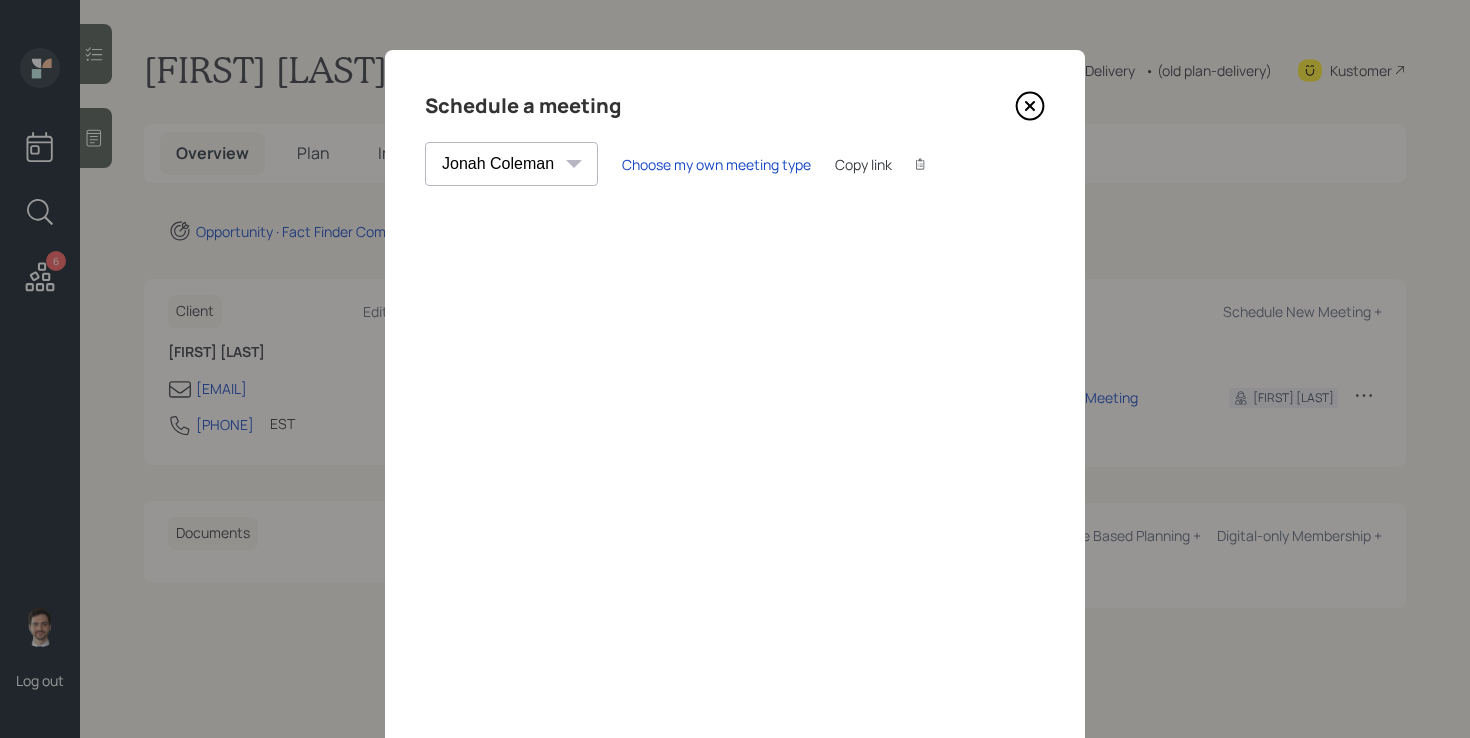 click 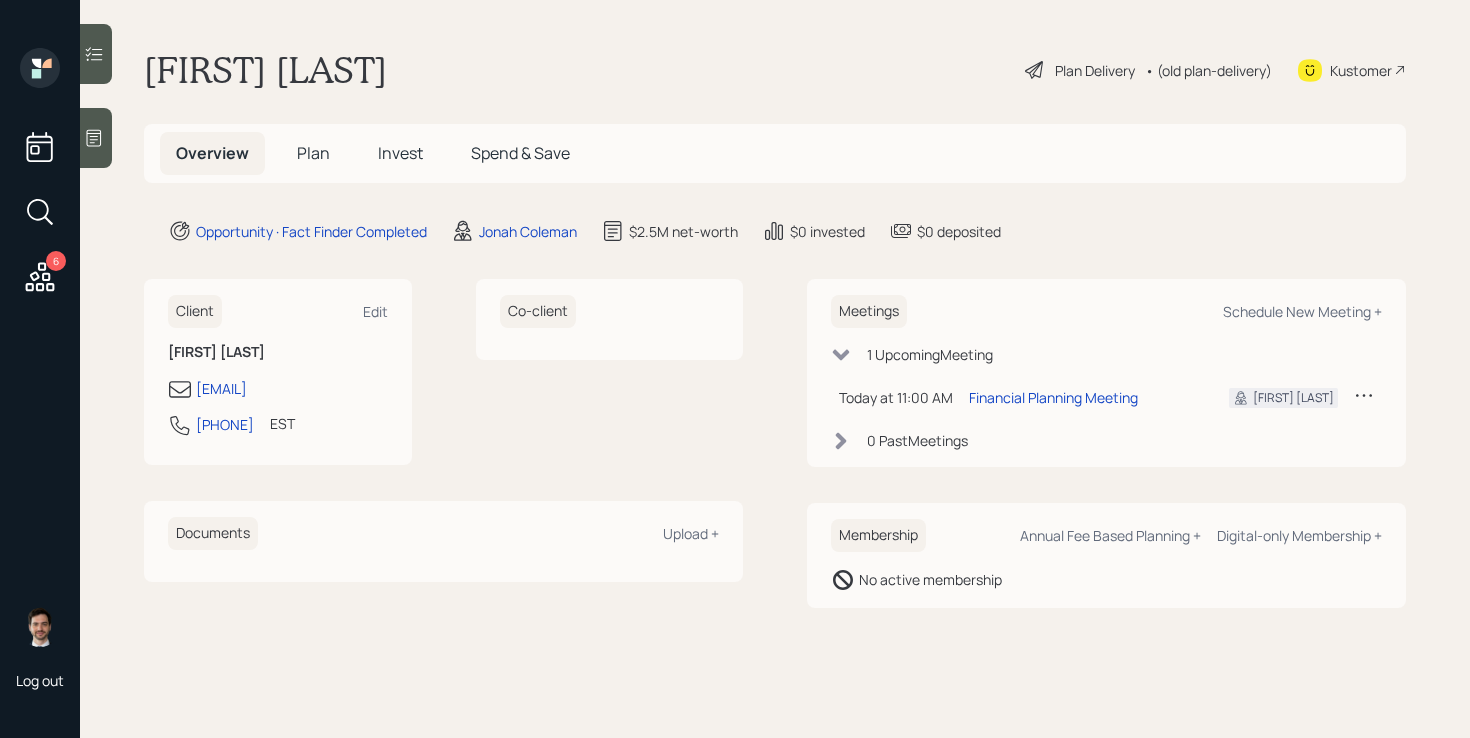 click on "Plan" at bounding box center [313, 153] 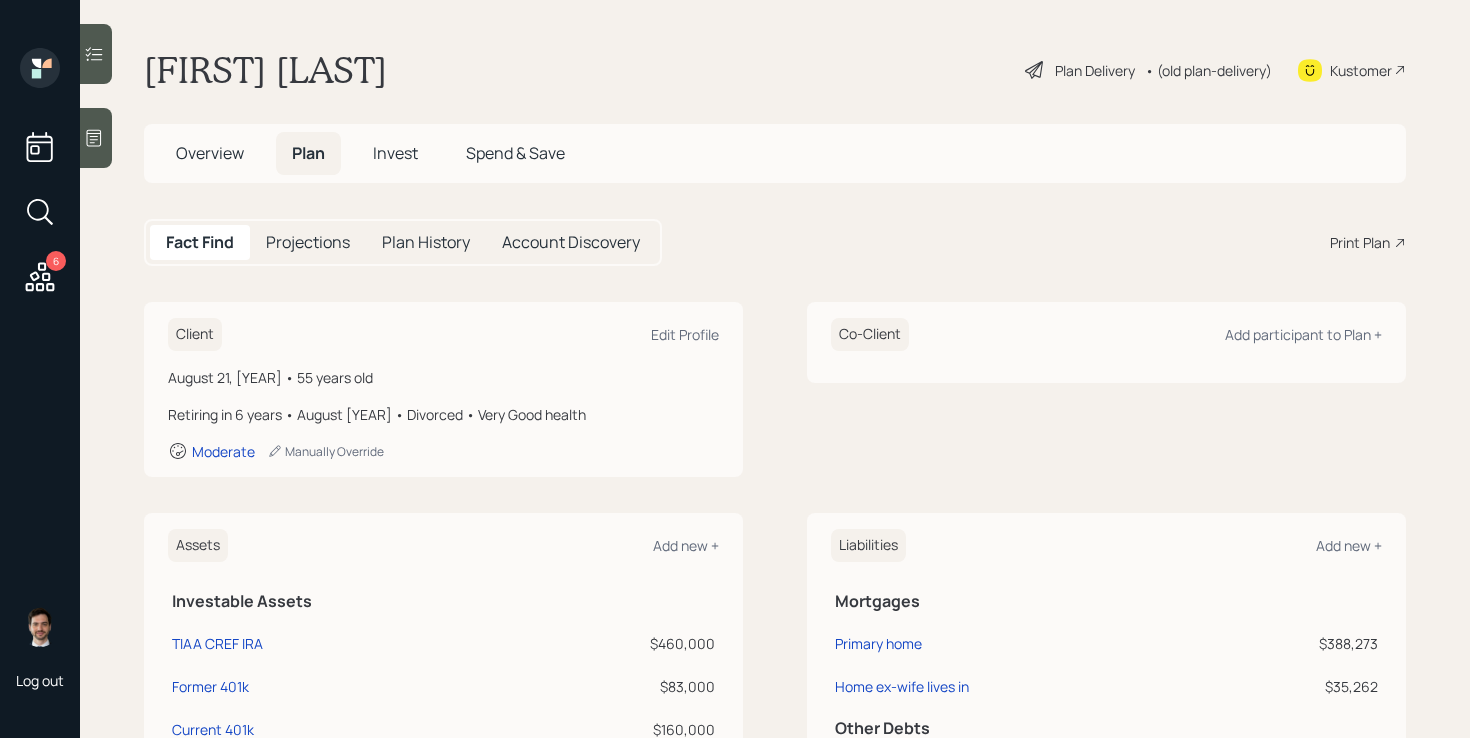 click on "Print Plan" at bounding box center [1360, 242] 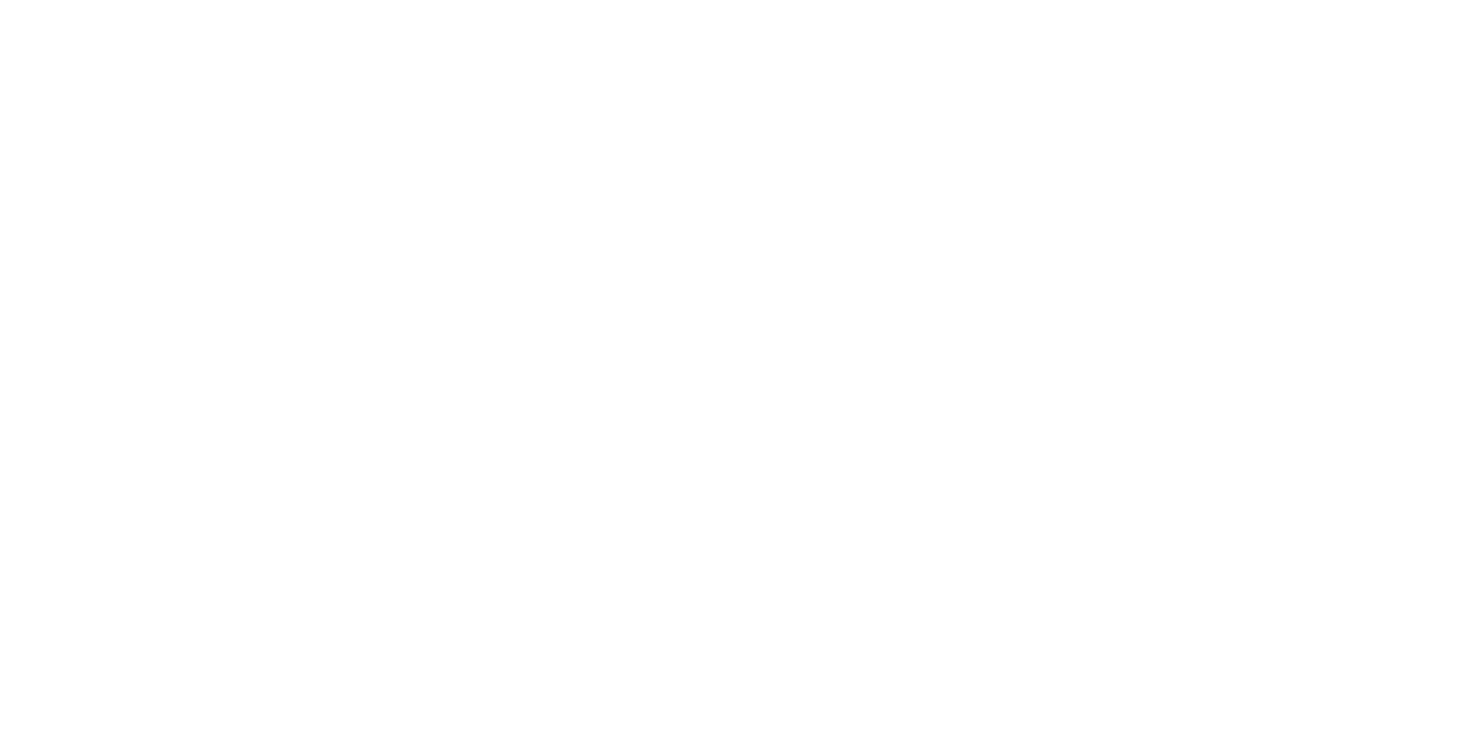 scroll, scrollTop: 0, scrollLeft: 0, axis: both 